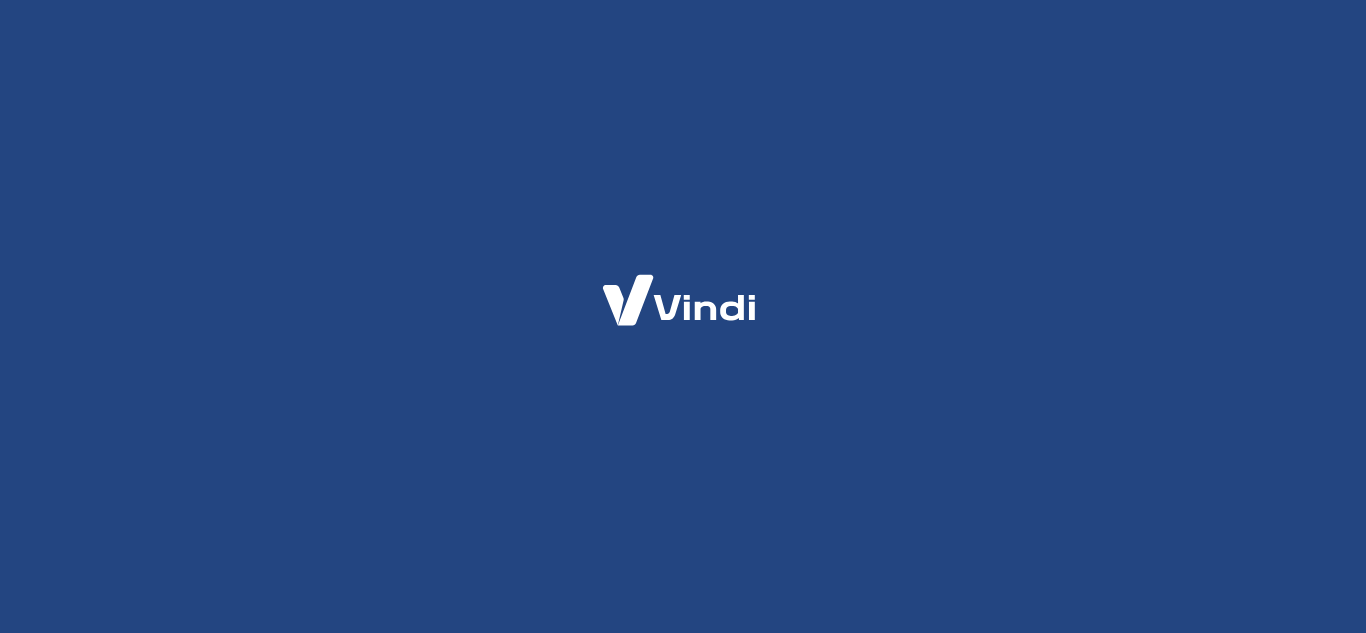 scroll, scrollTop: 0, scrollLeft: 0, axis: both 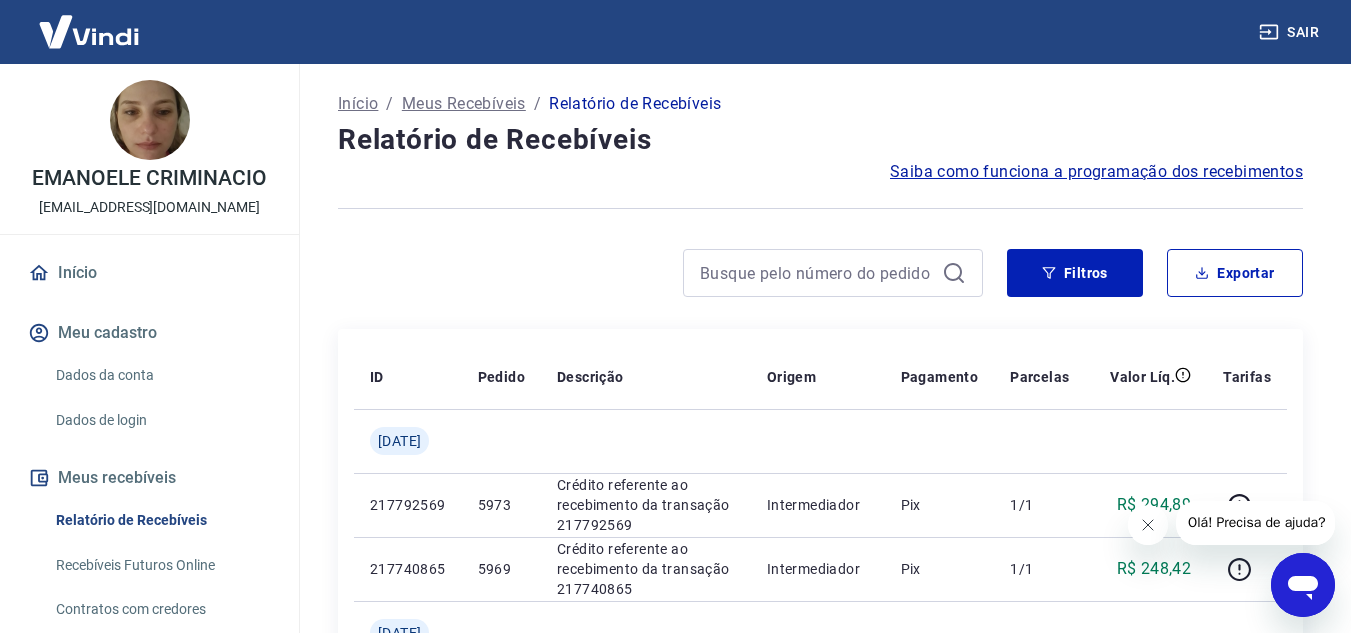 click 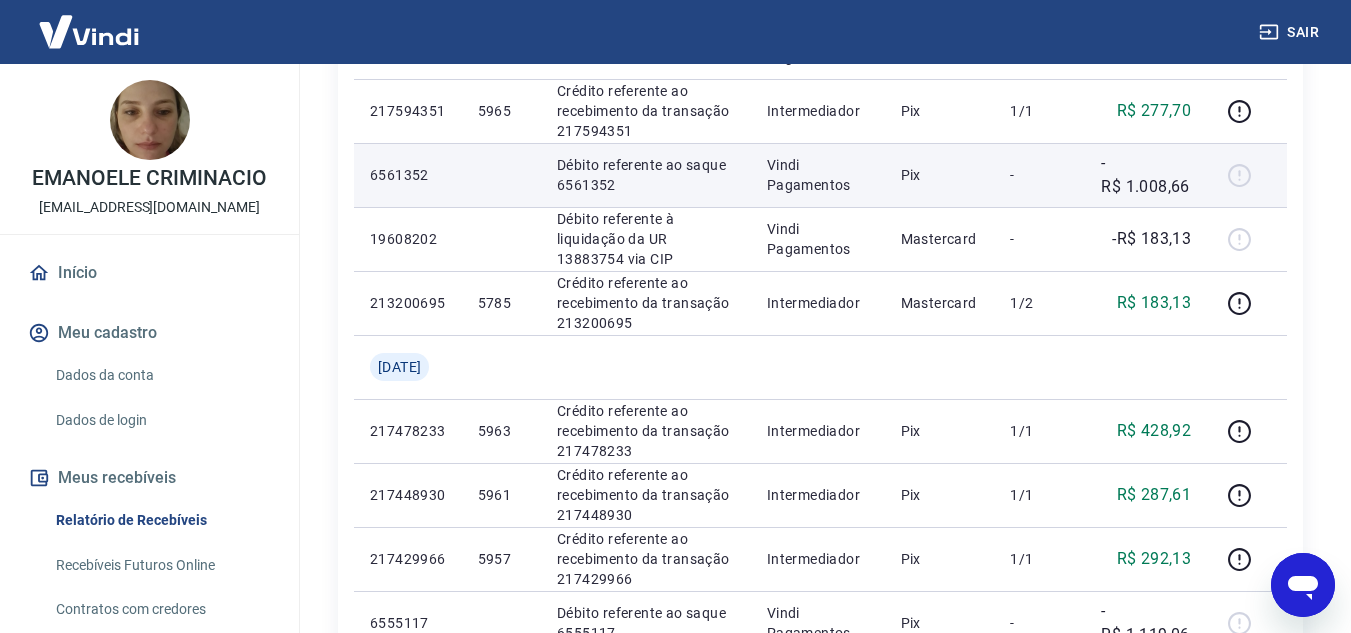 scroll, scrollTop: 700, scrollLeft: 0, axis: vertical 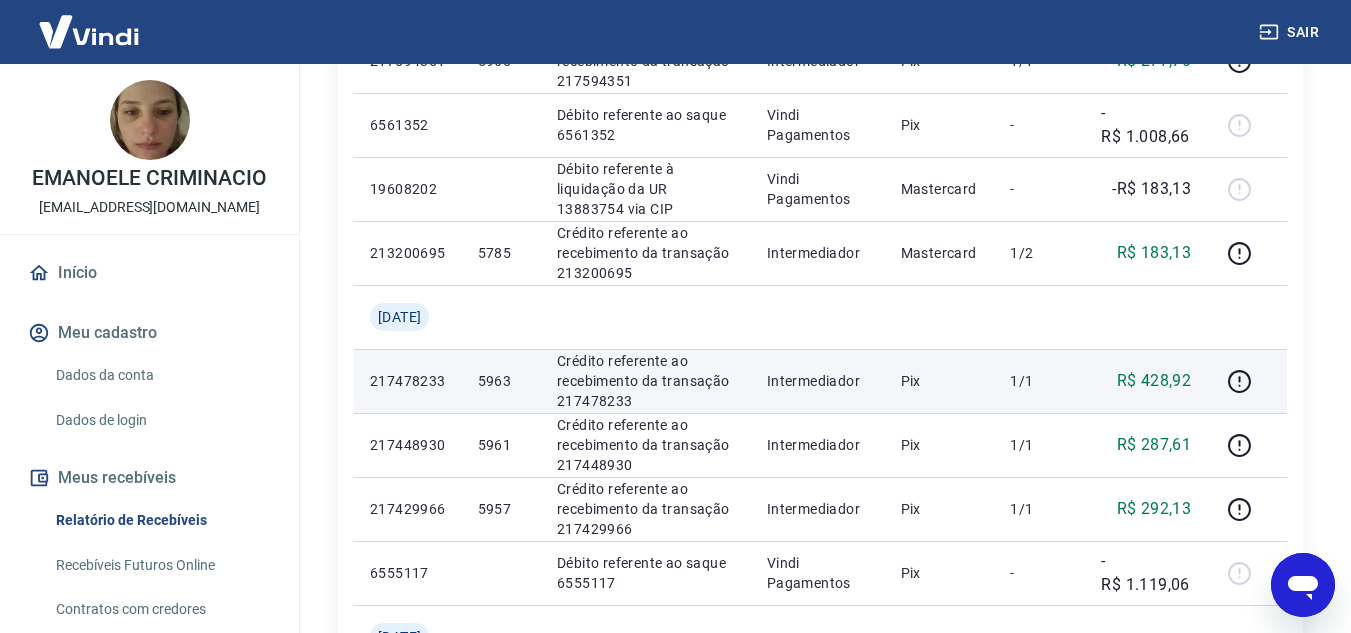 click on "5963" at bounding box center [501, 381] 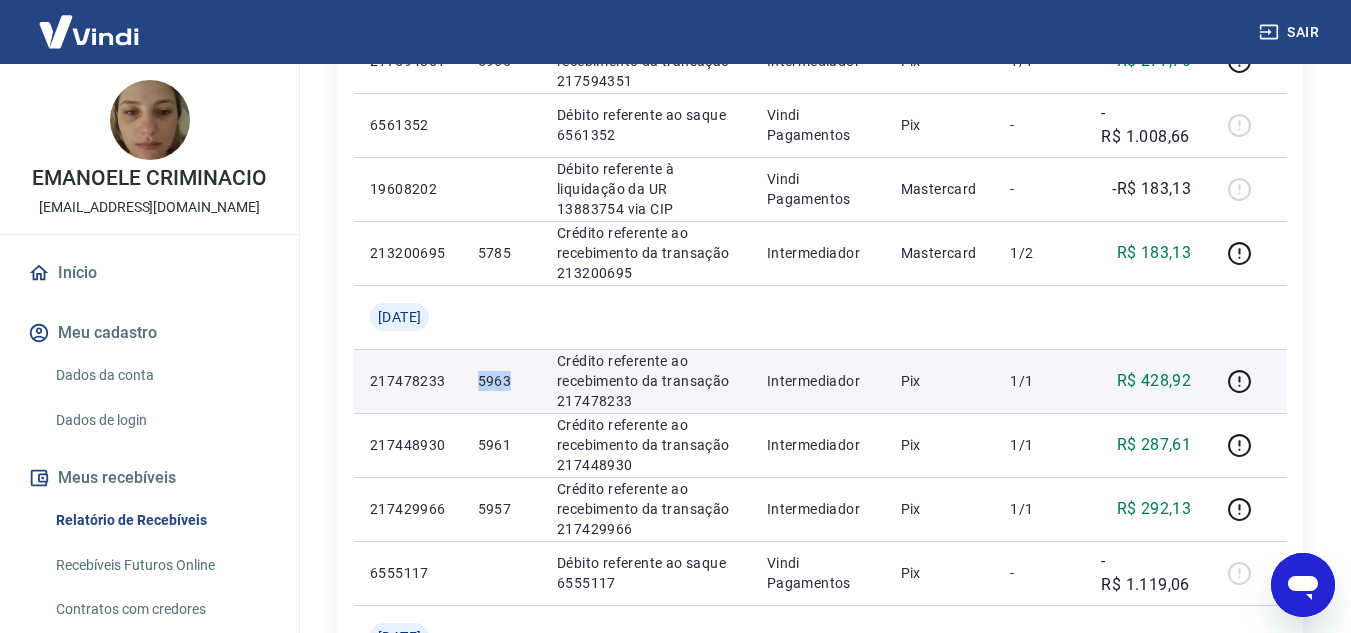 click on "5963" at bounding box center [501, 381] 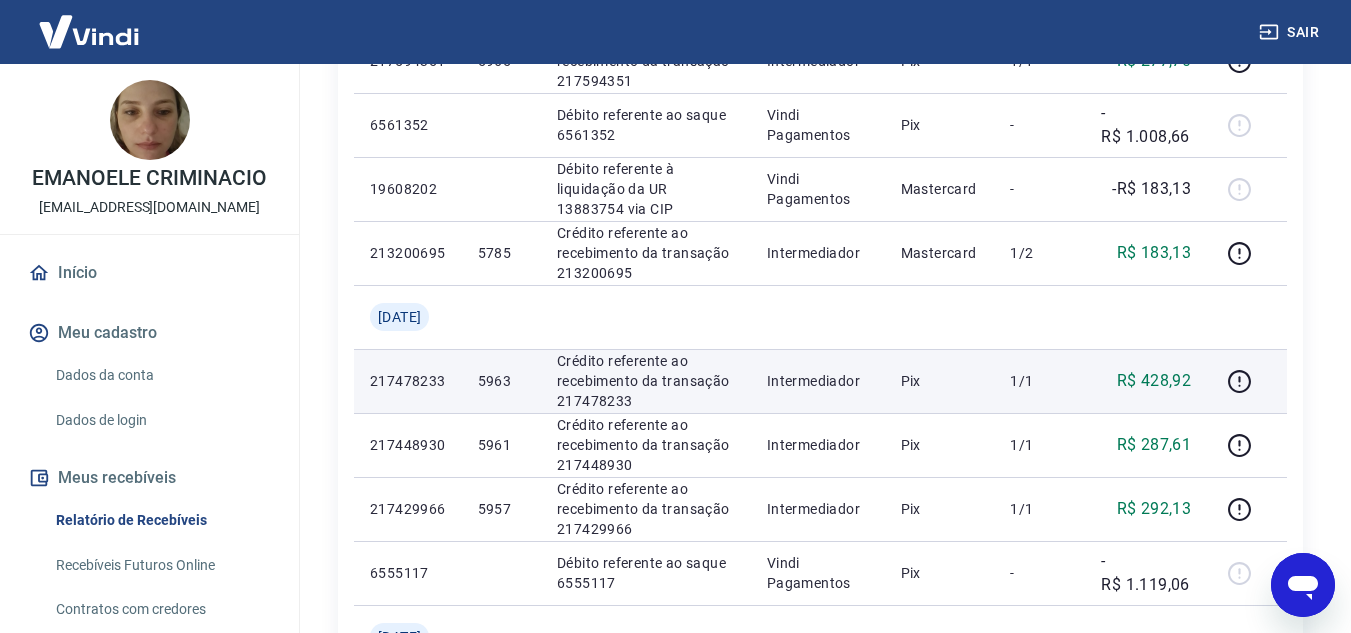 click on "217478233" at bounding box center (408, 381) 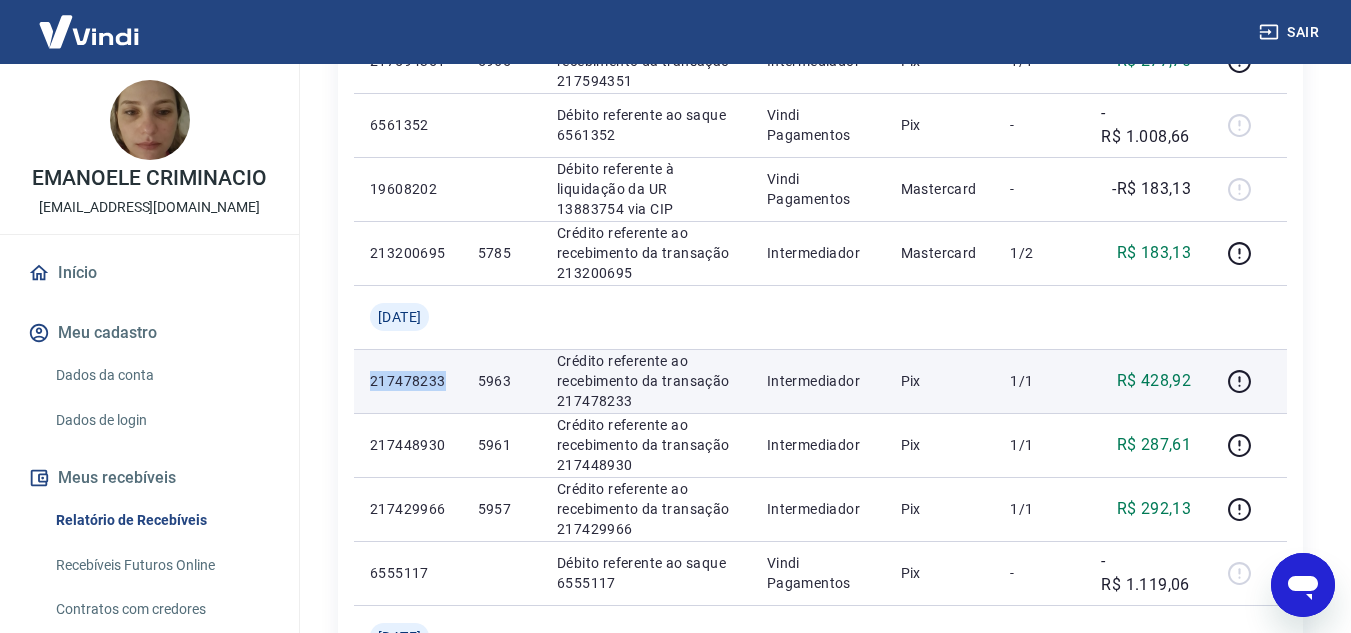 click on "217478233" at bounding box center [408, 381] 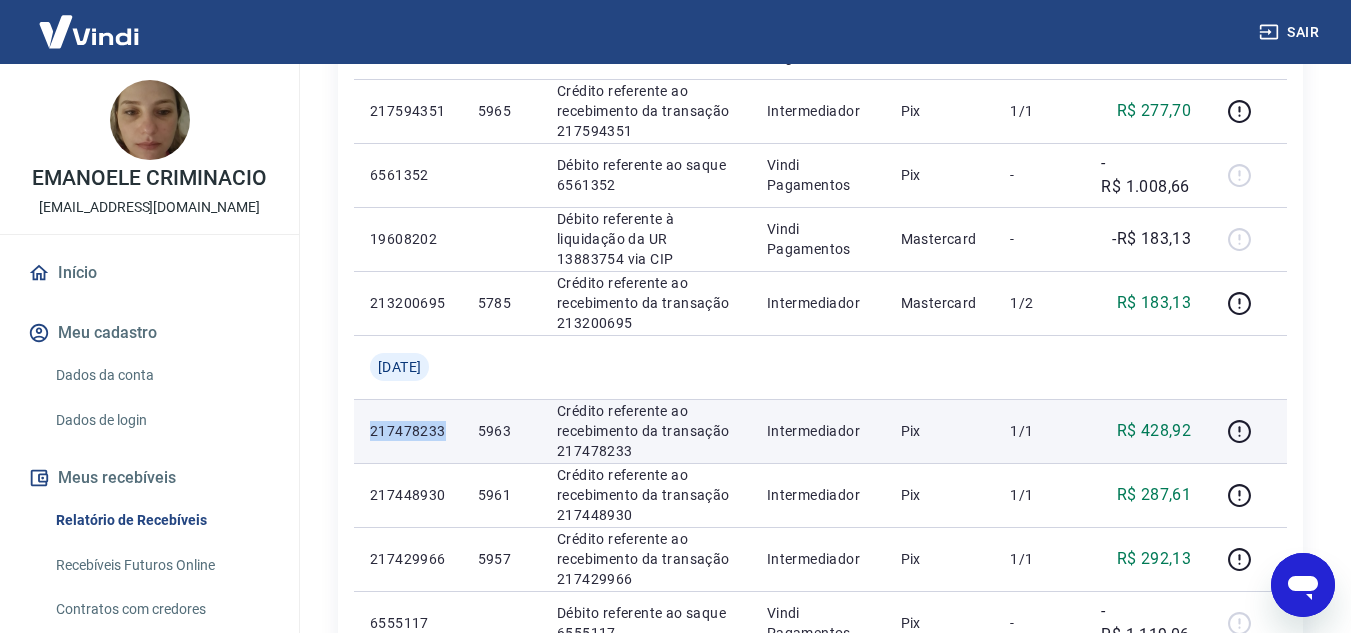 scroll, scrollTop: 700, scrollLeft: 0, axis: vertical 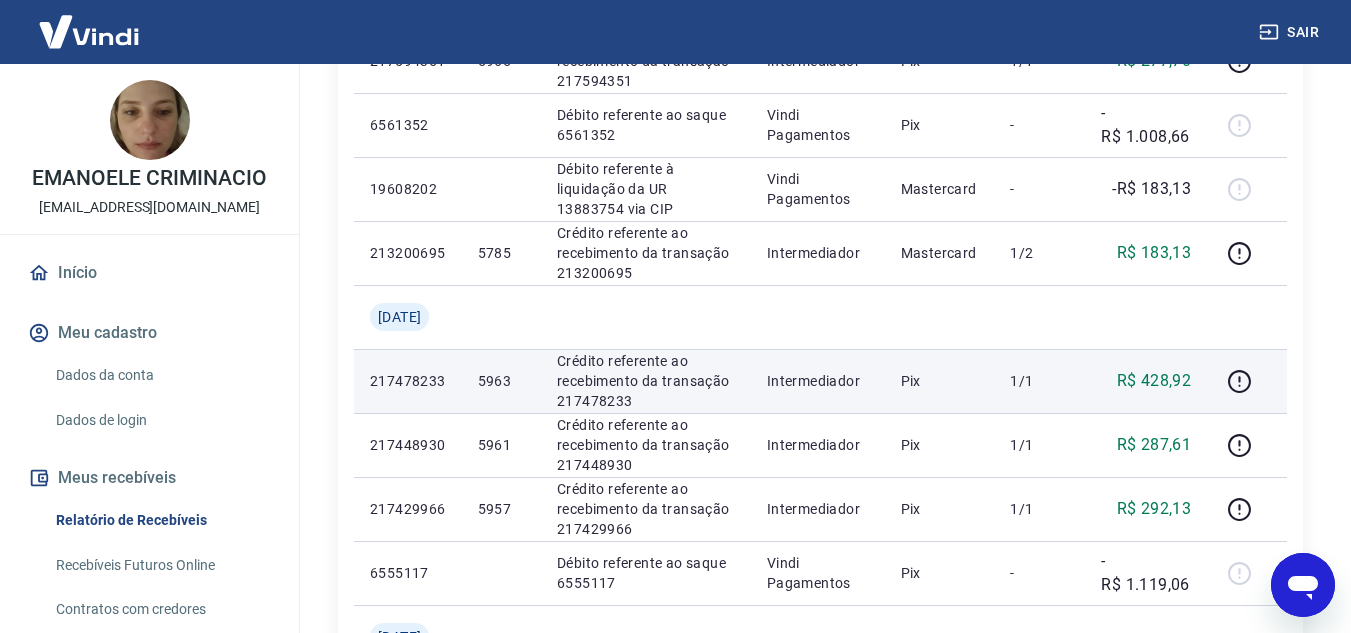 click on "R$ 428,92" at bounding box center (1154, 381) 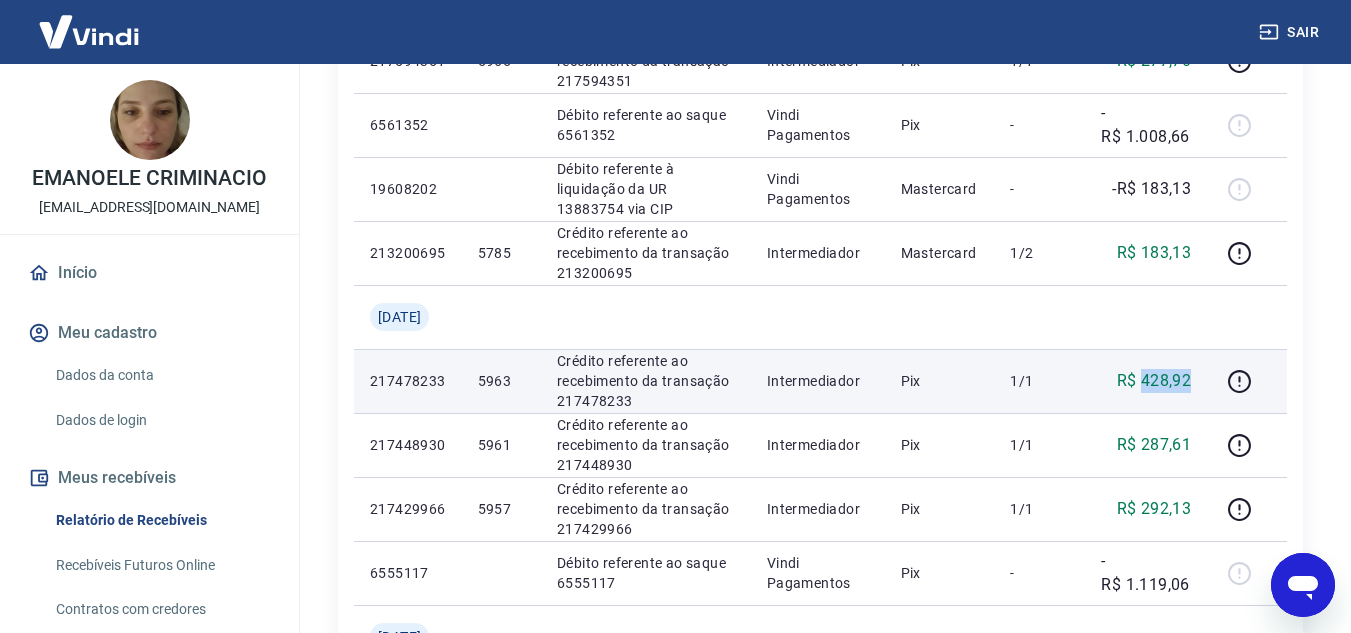 click on "R$ 428,92" at bounding box center [1154, 381] 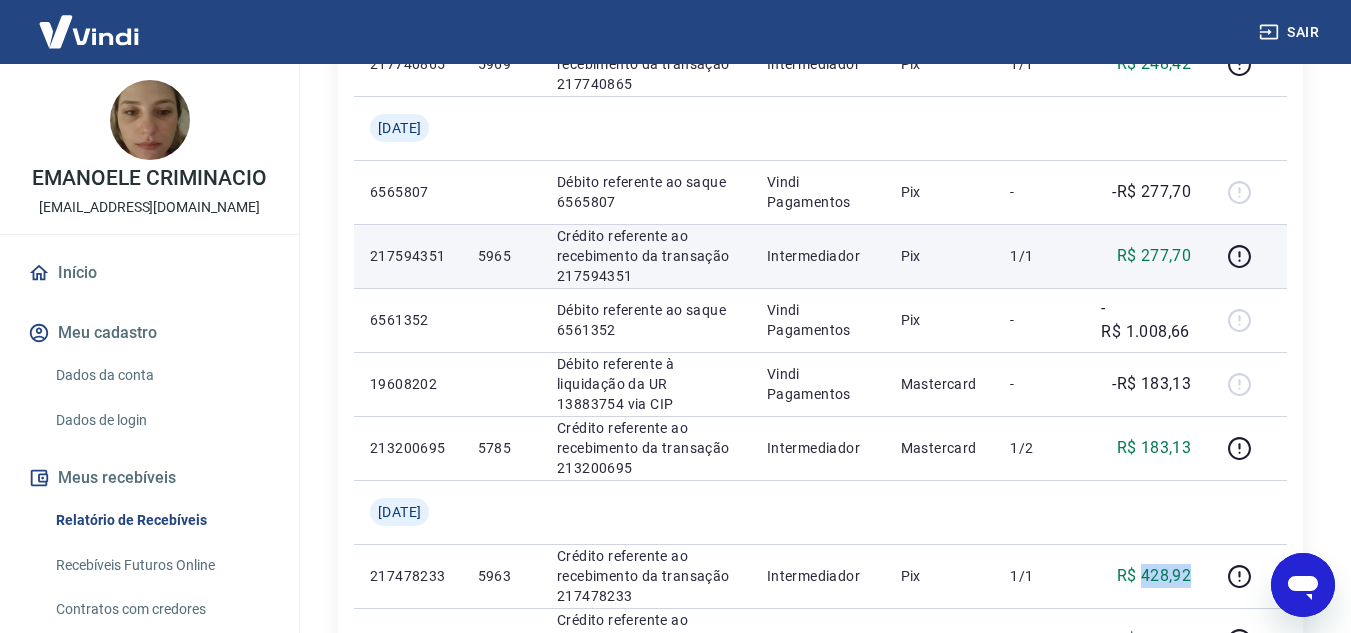 scroll, scrollTop: 500, scrollLeft: 0, axis: vertical 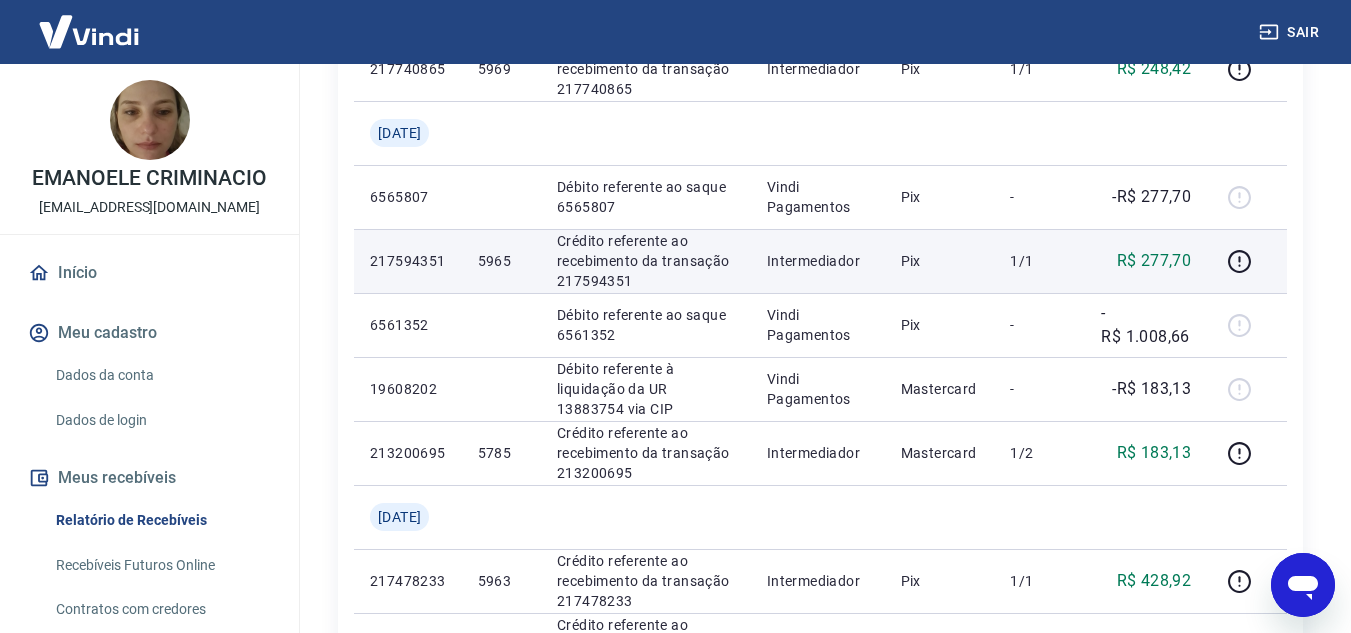 click on "5965" at bounding box center [501, 261] 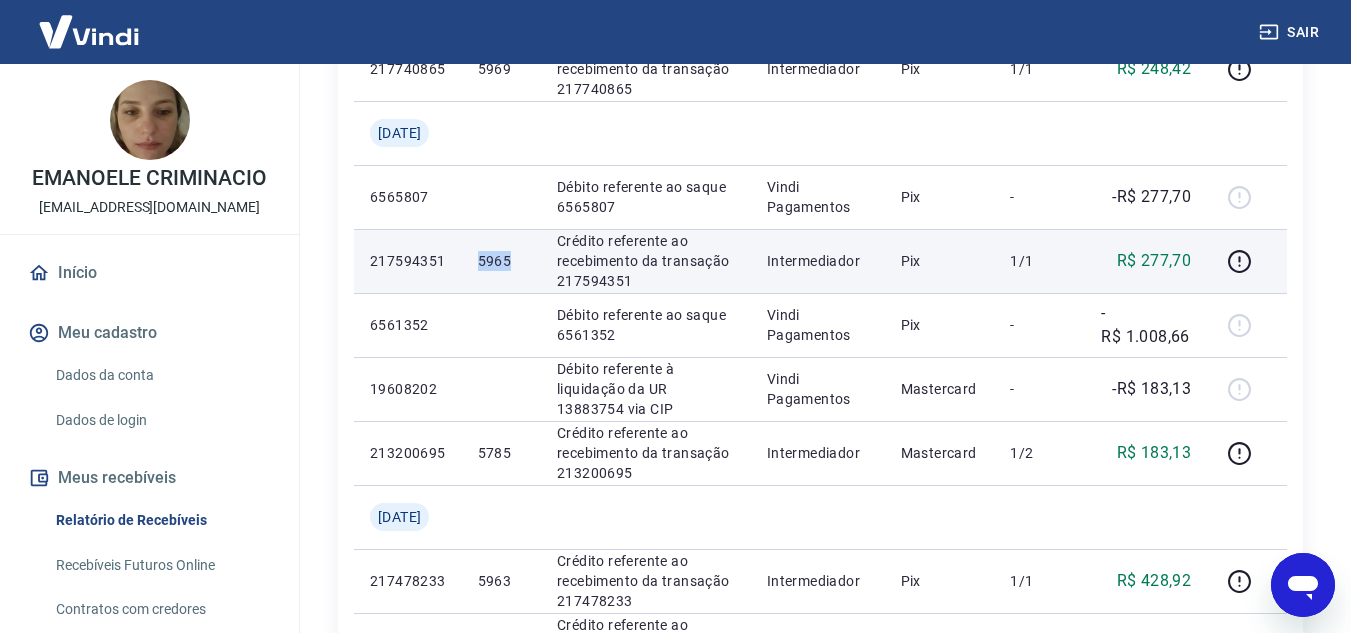 click on "5965" at bounding box center (501, 261) 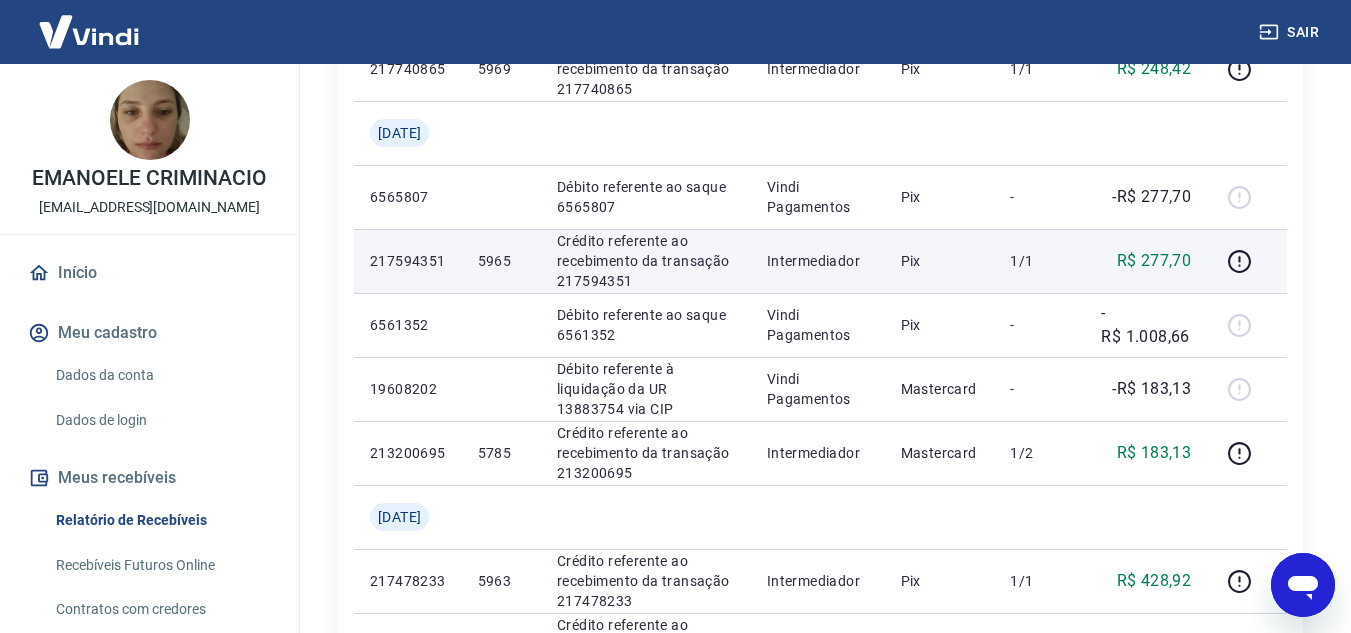 click on "R$ 277,70" at bounding box center [1154, 261] 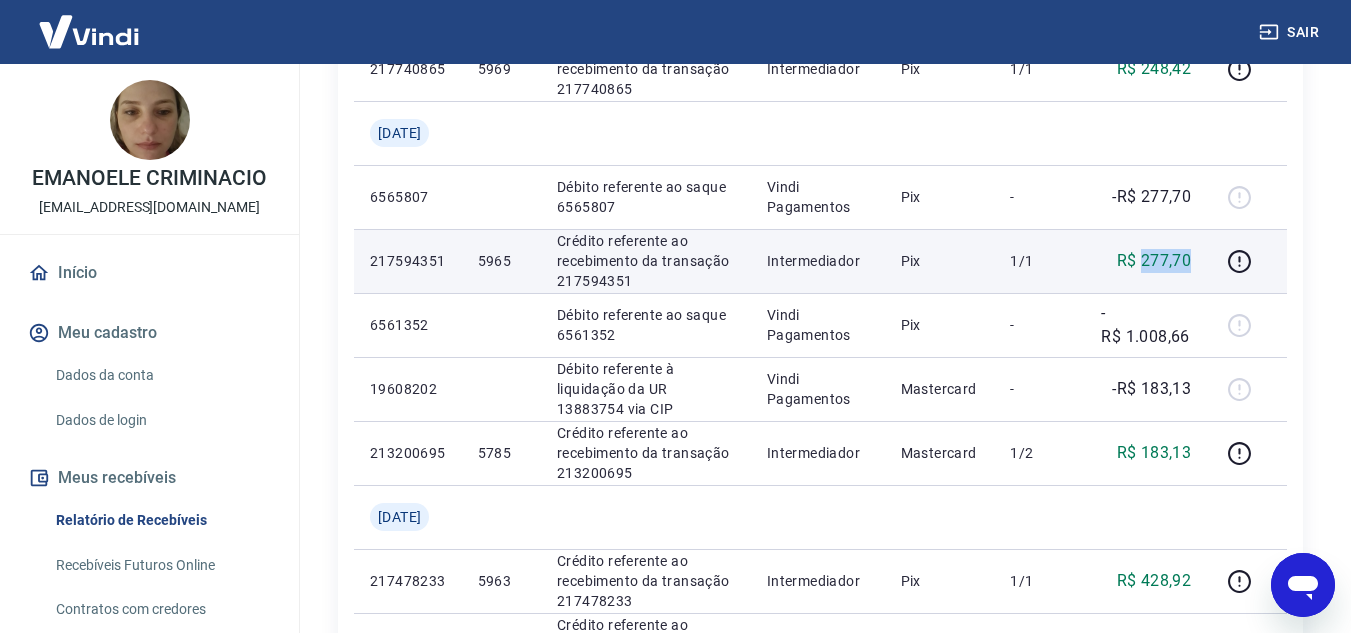 click on "R$ 277,70" at bounding box center (1154, 261) 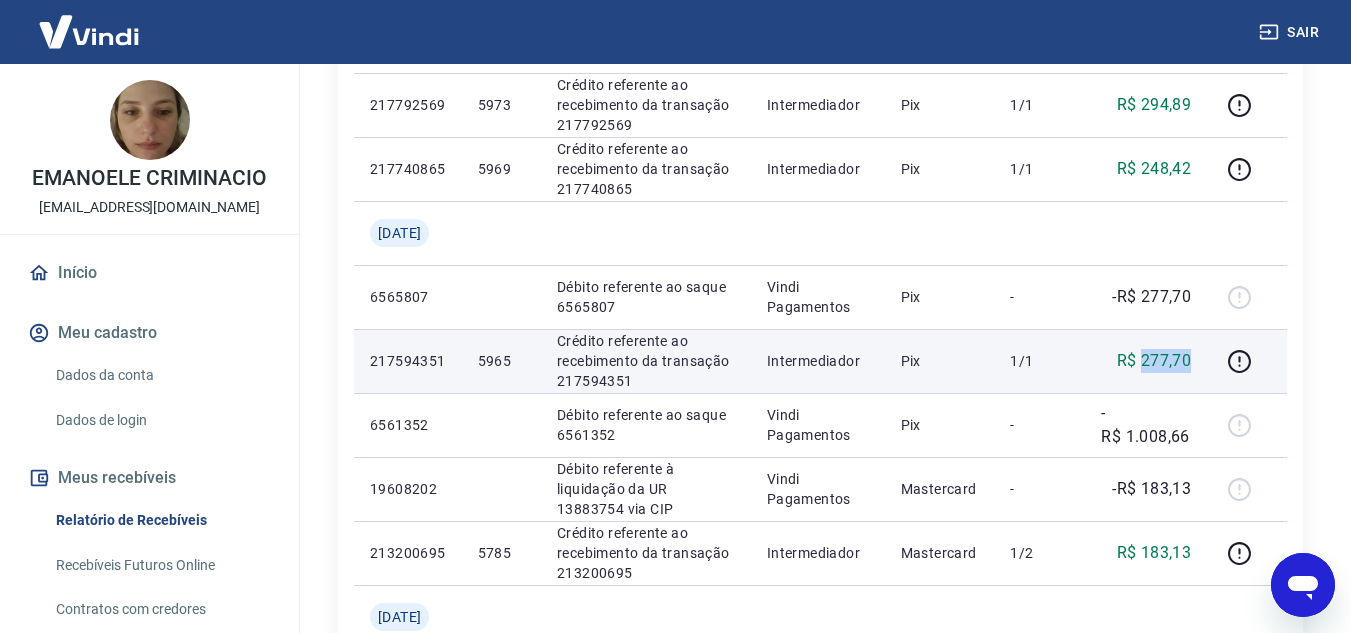 scroll, scrollTop: 300, scrollLeft: 0, axis: vertical 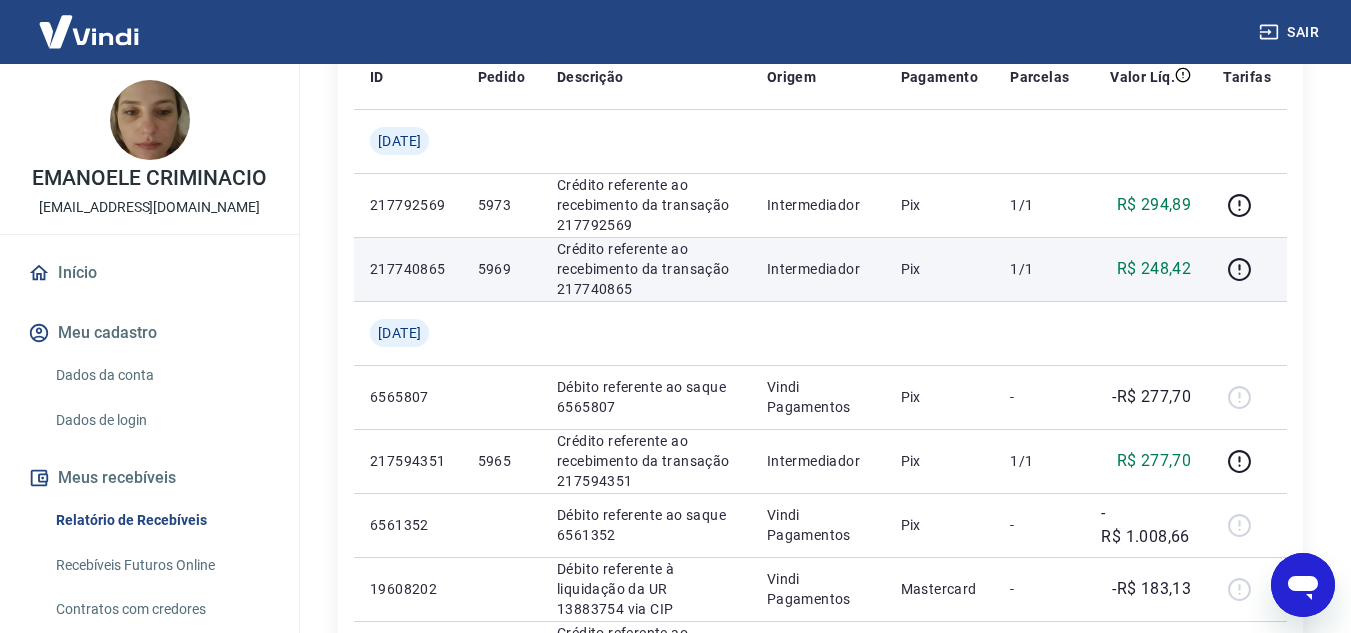 click on "5969" at bounding box center (501, 269) 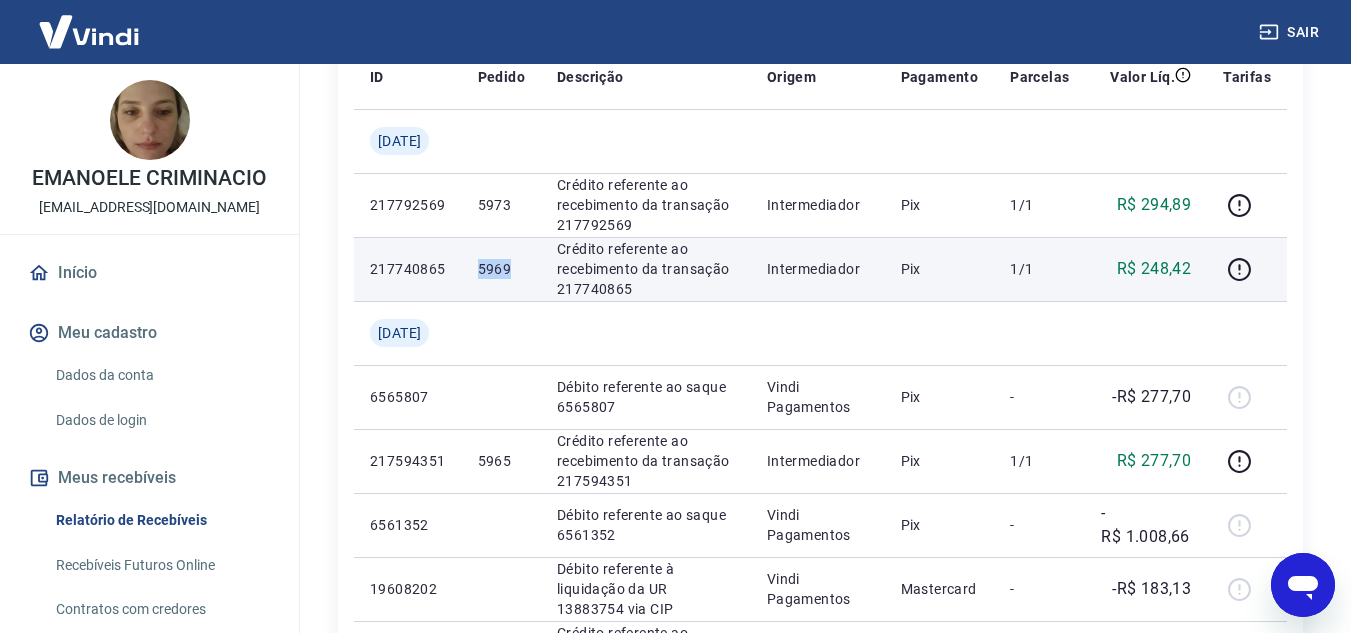 click on "5969" at bounding box center [501, 269] 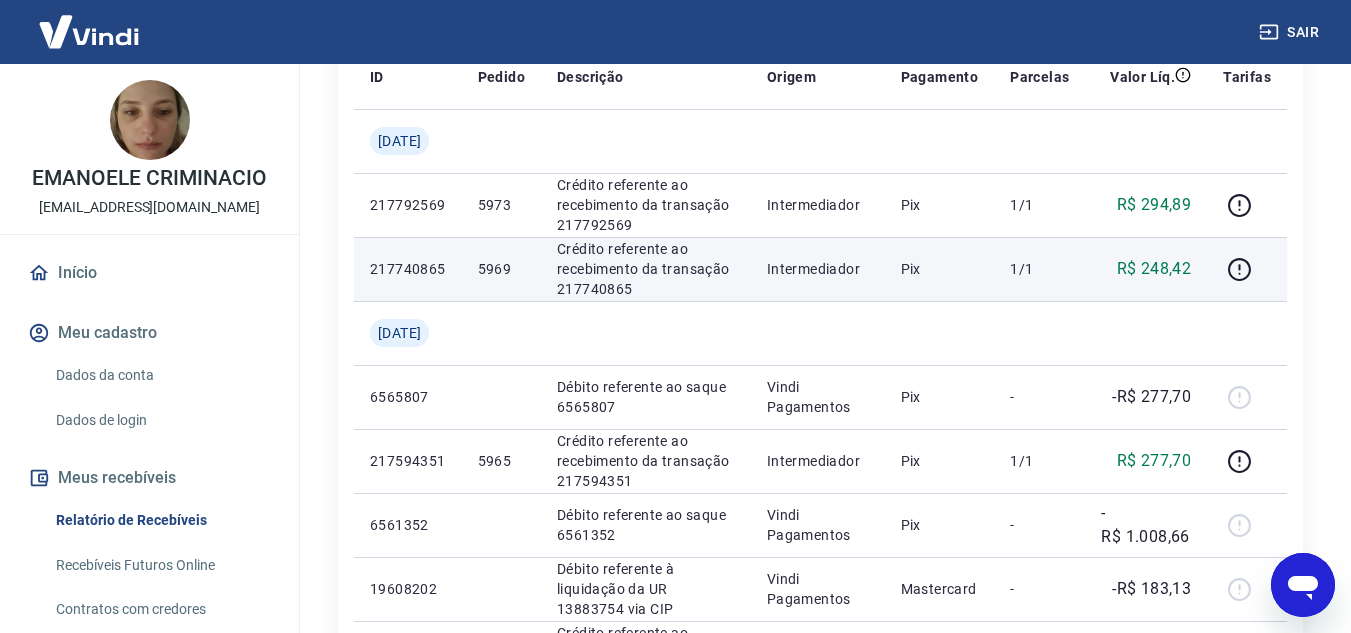 click on "R$ 248,42" at bounding box center [1154, 269] 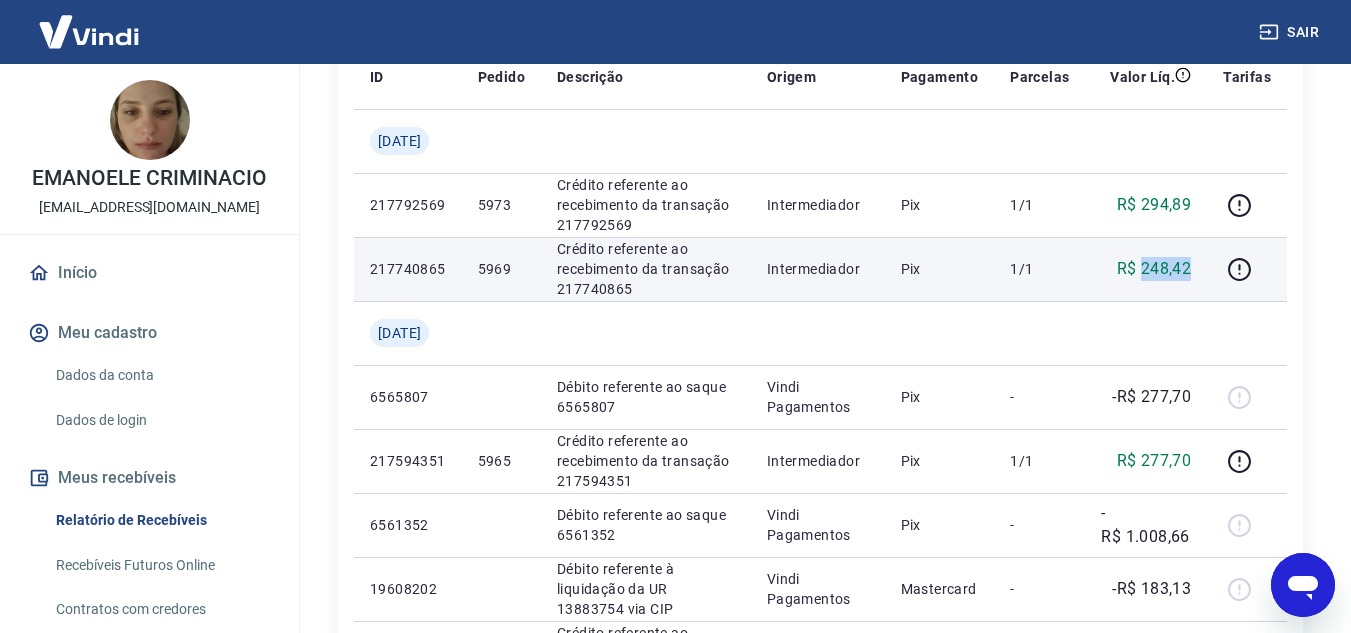 click on "R$ 248,42" at bounding box center [1154, 269] 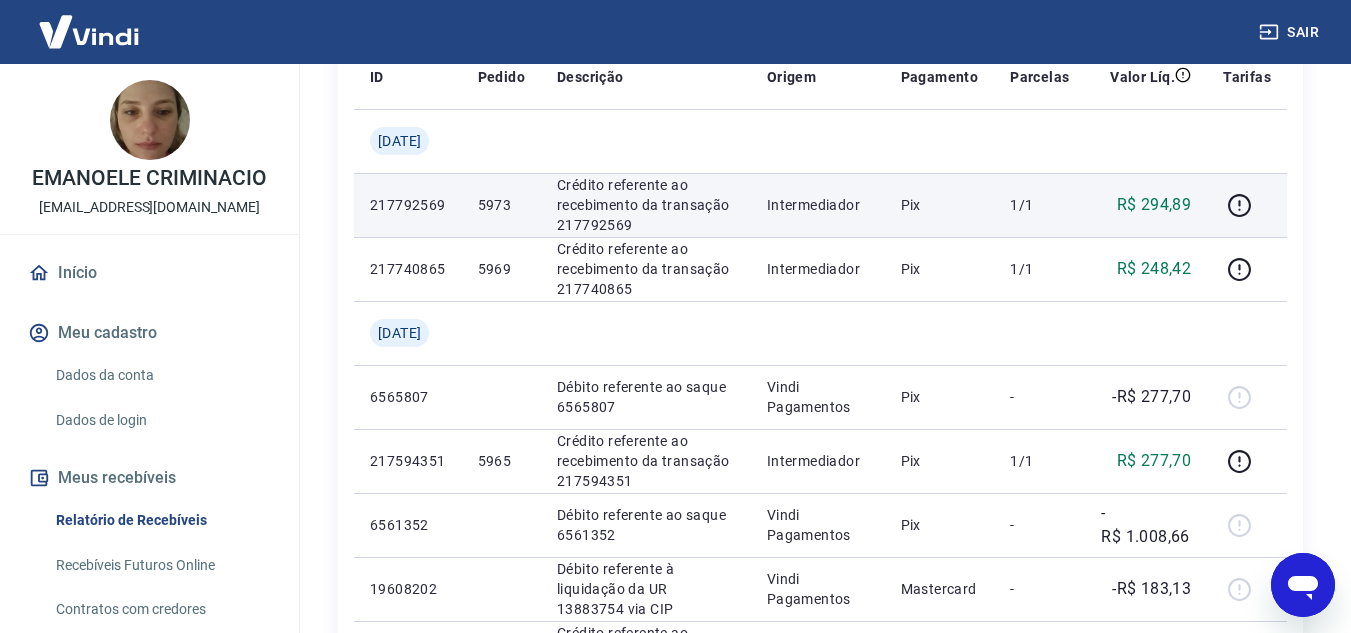 click on "5973" at bounding box center [501, 205] 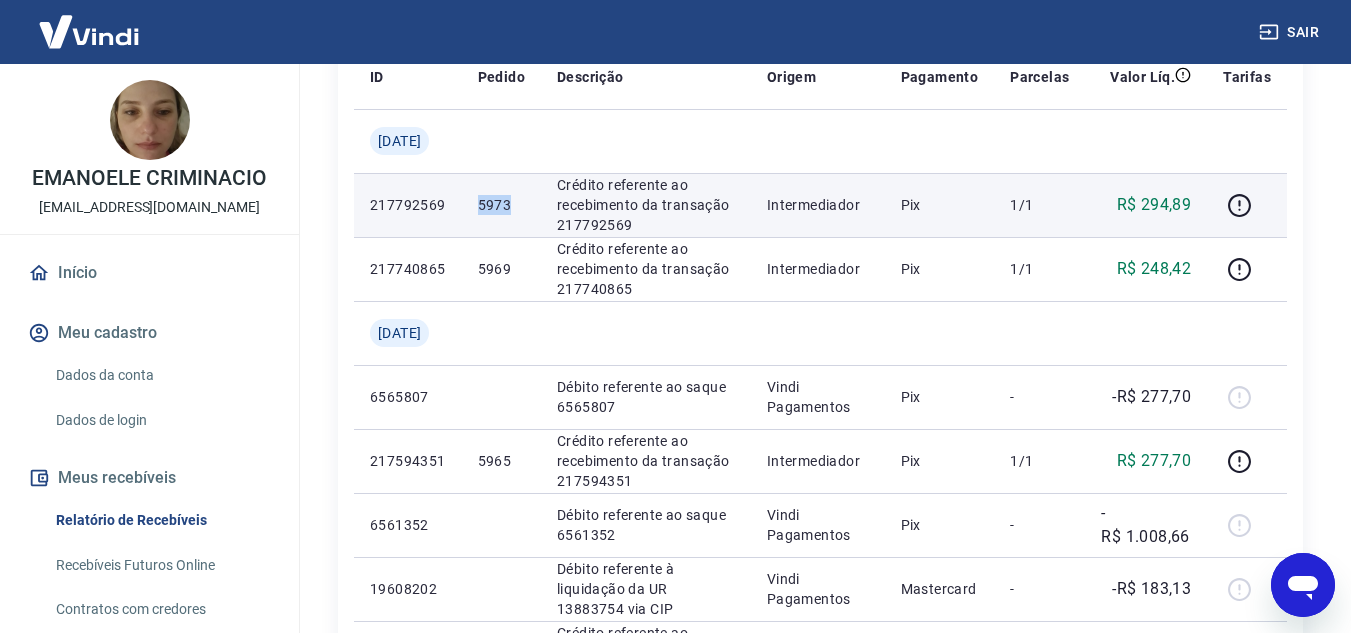 click on "5973" at bounding box center [501, 205] 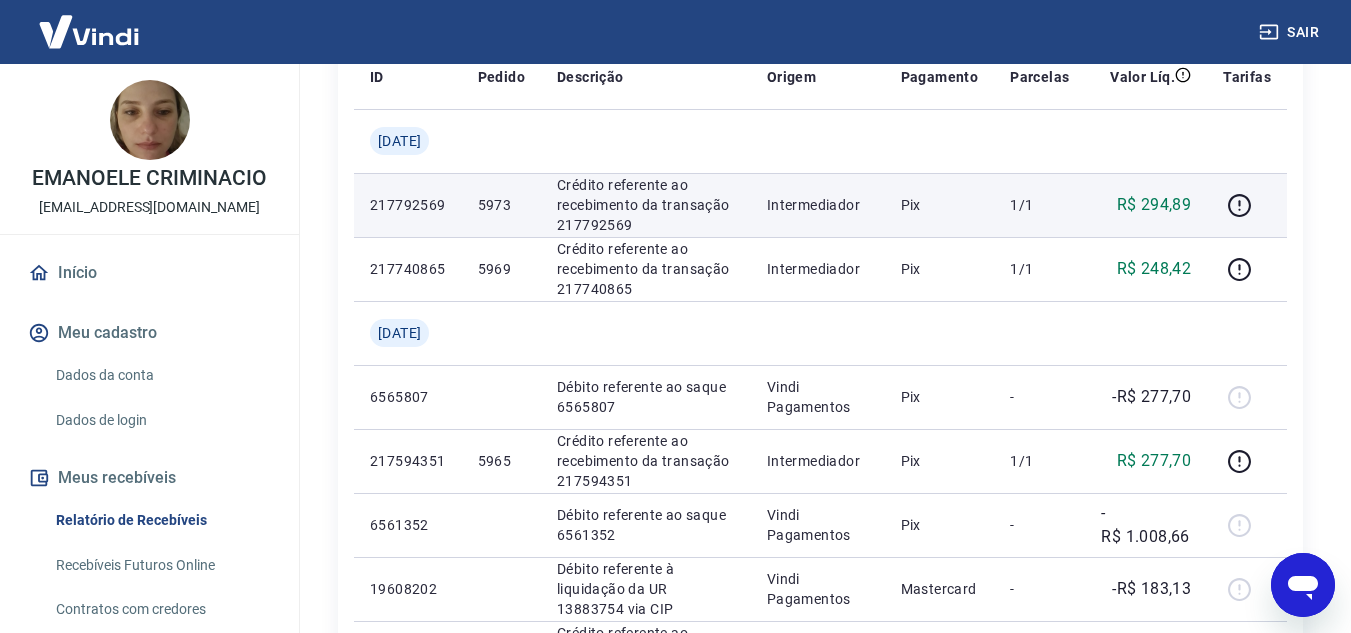 click on "R$ 294,89" at bounding box center (1154, 205) 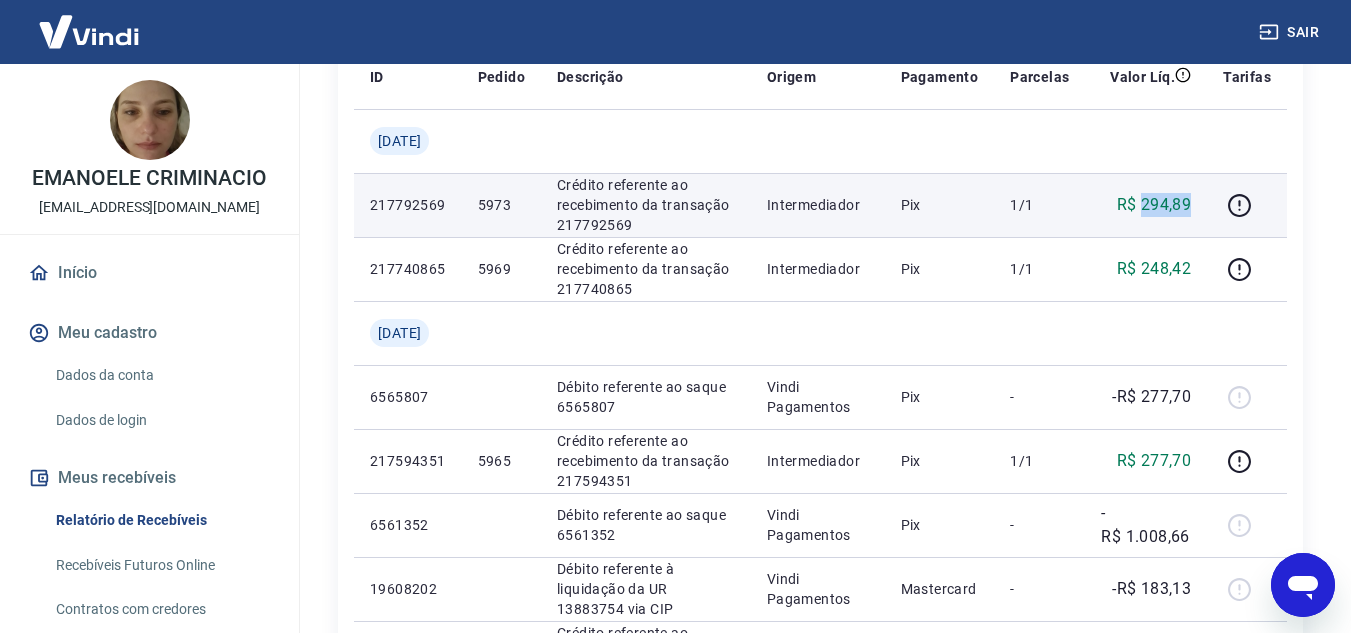 click on "R$ 294,89" at bounding box center (1154, 205) 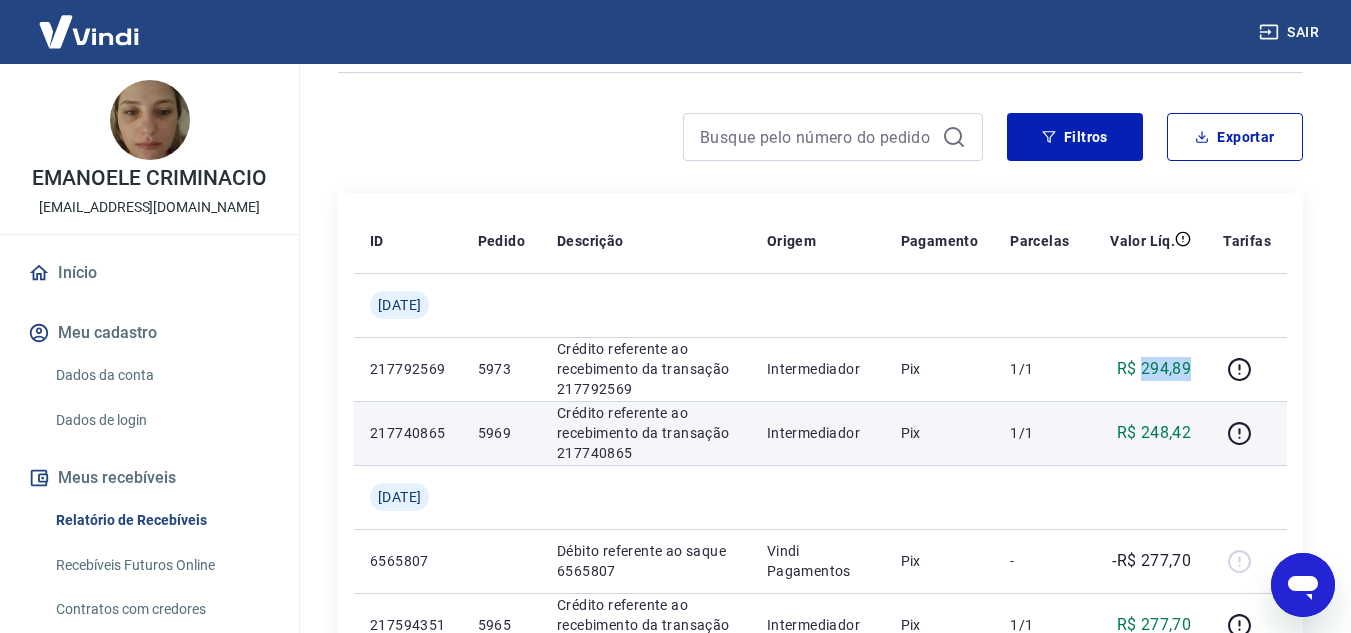 scroll, scrollTop: 100, scrollLeft: 0, axis: vertical 